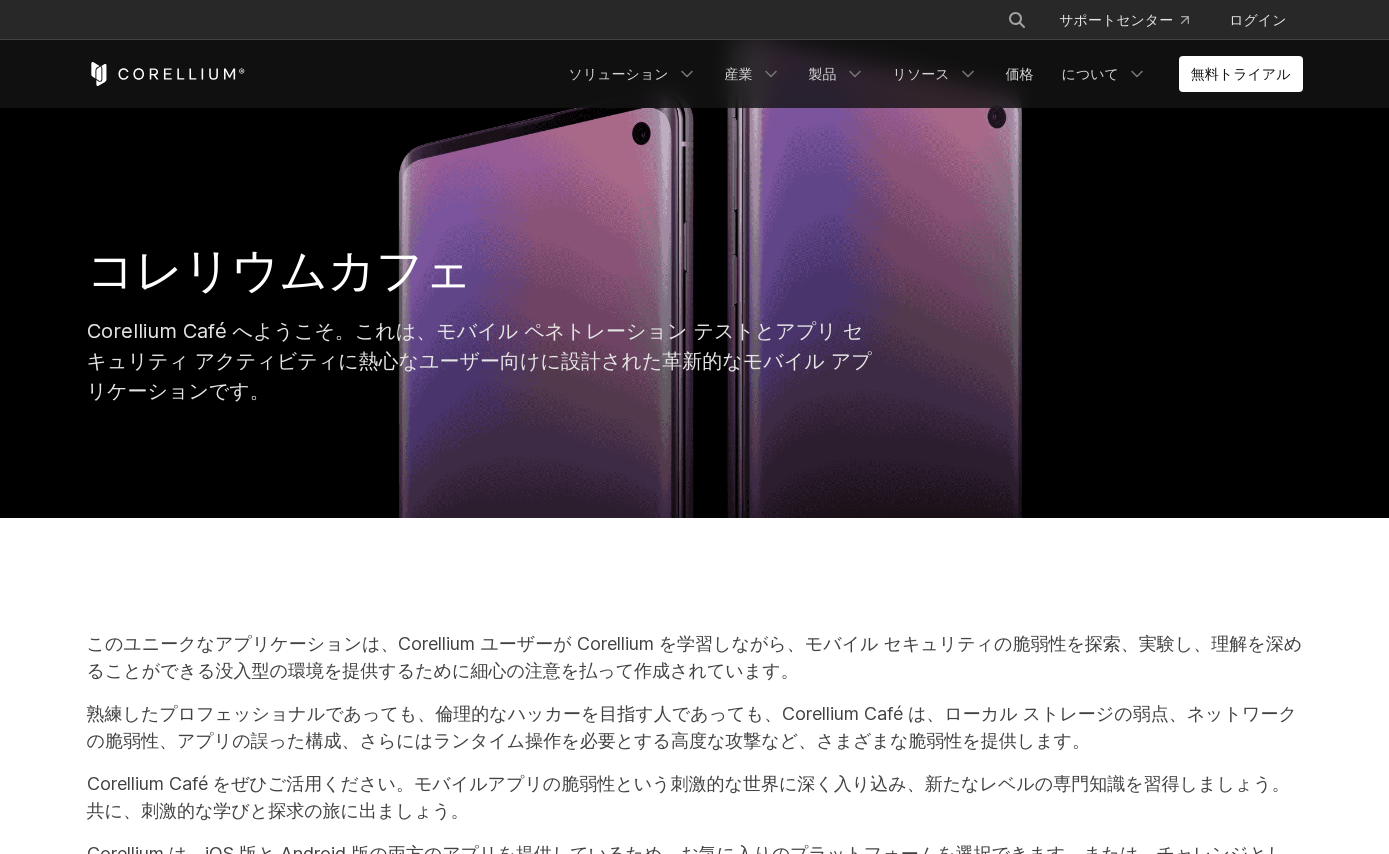 scroll, scrollTop: 896, scrollLeft: 0, axis: vertical 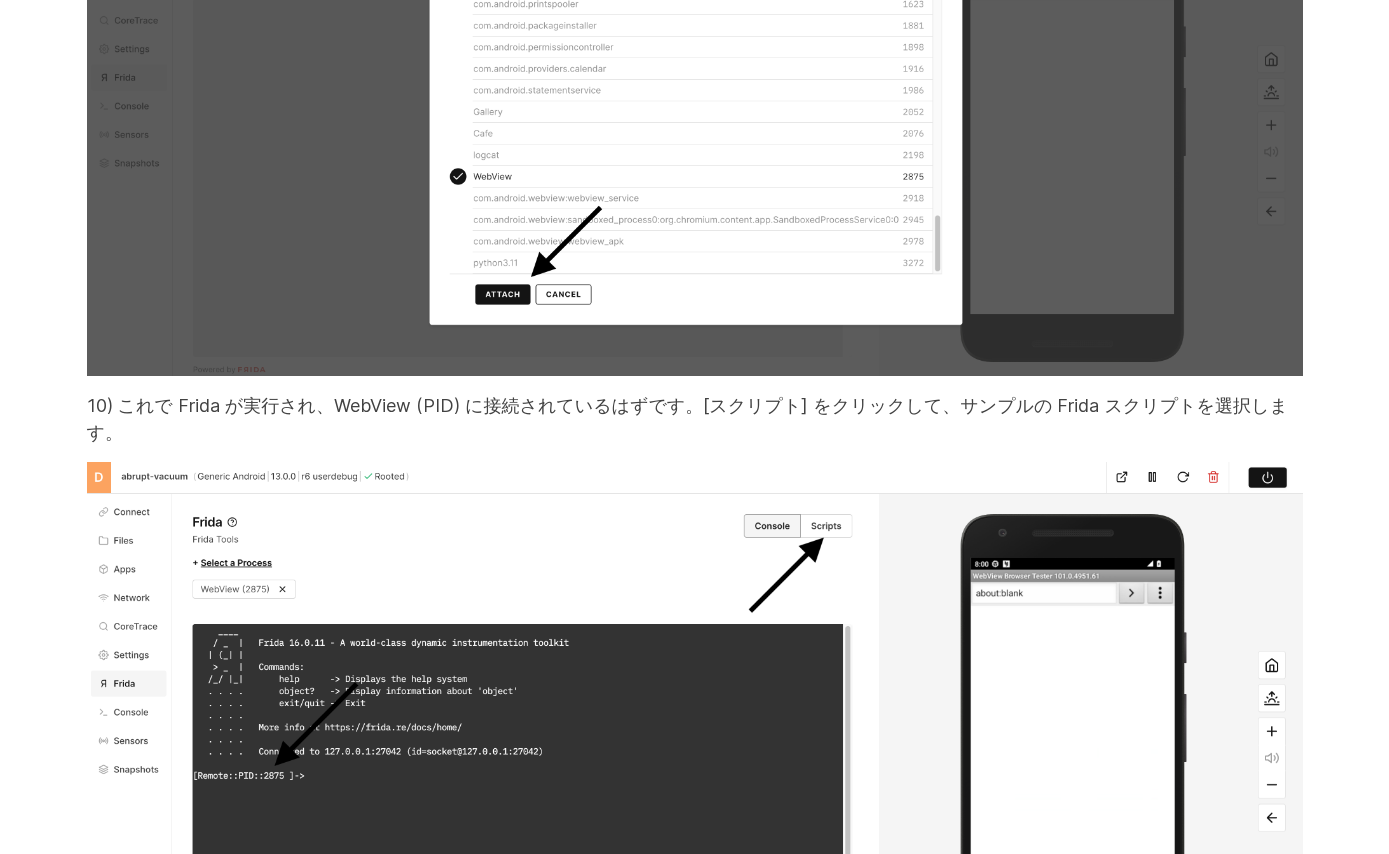 drag, startPoint x: 275, startPoint y: 476, endPoint x: 492, endPoint y: 480, distance: 217.03687 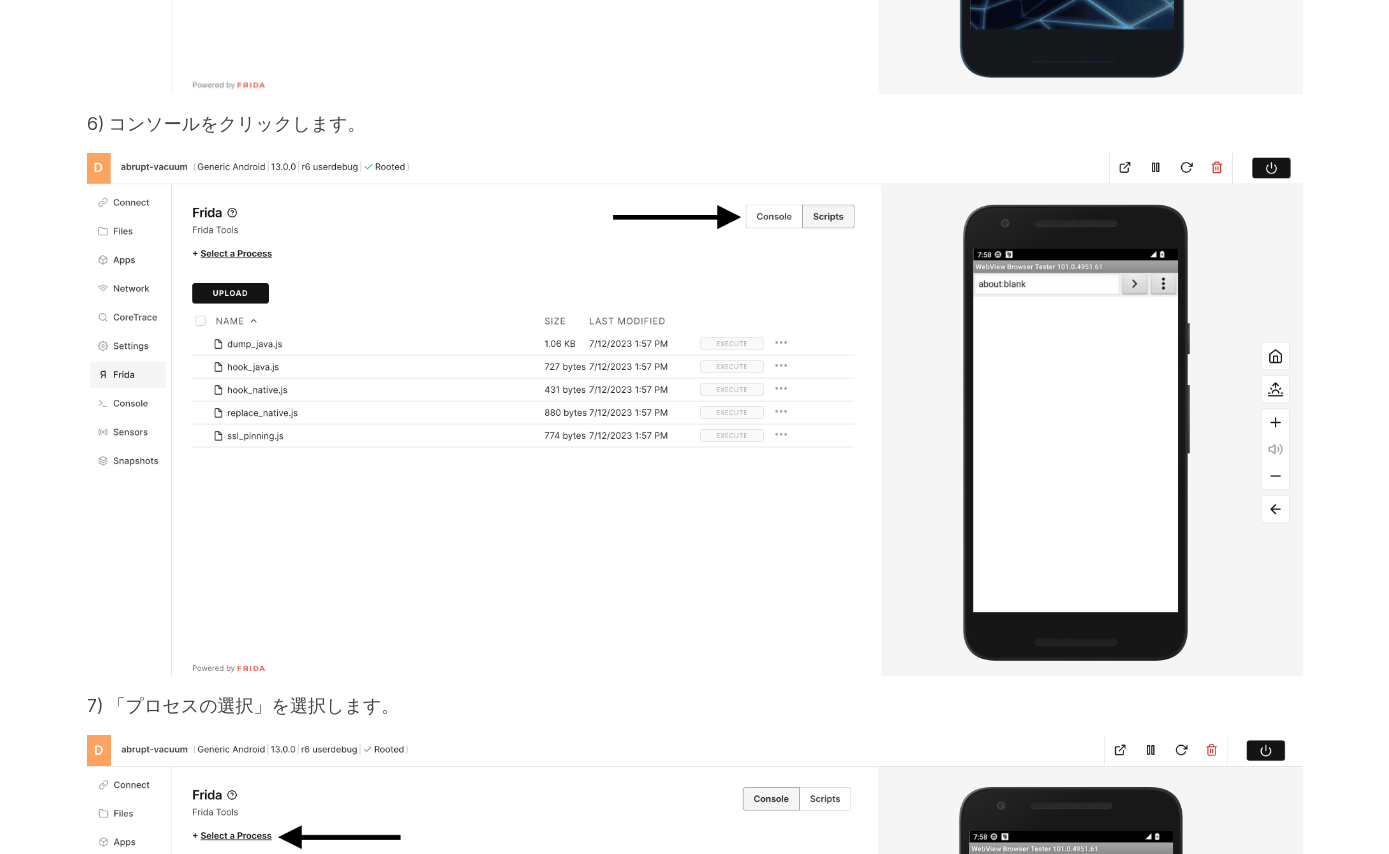 scroll, scrollTop: 33041, scrollLeft: 0, axis: vertical 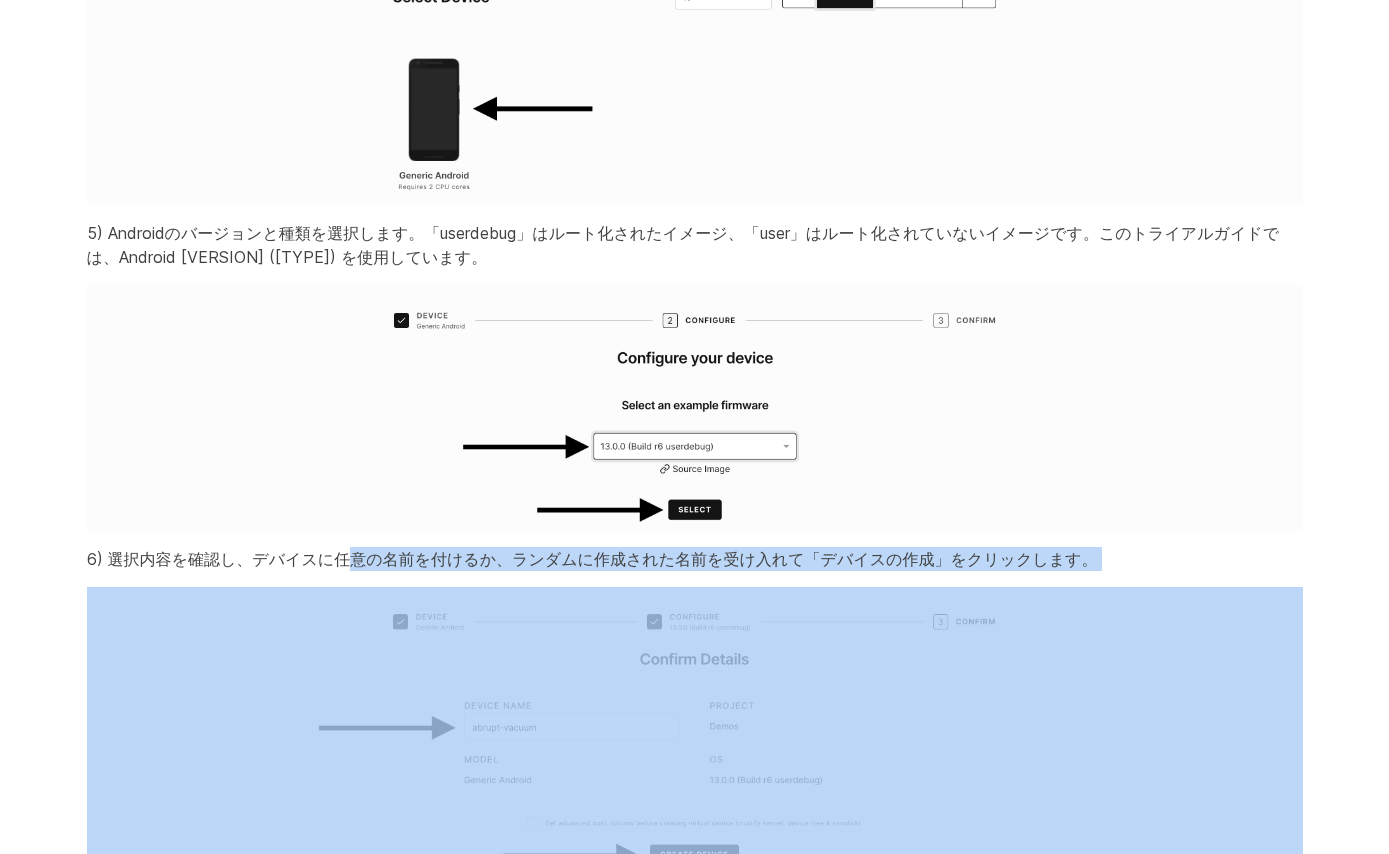 drag, startPoint x: 312, startPoint y: 426, endPoint x: 861, endPoint y: 447, distance: 549.4015 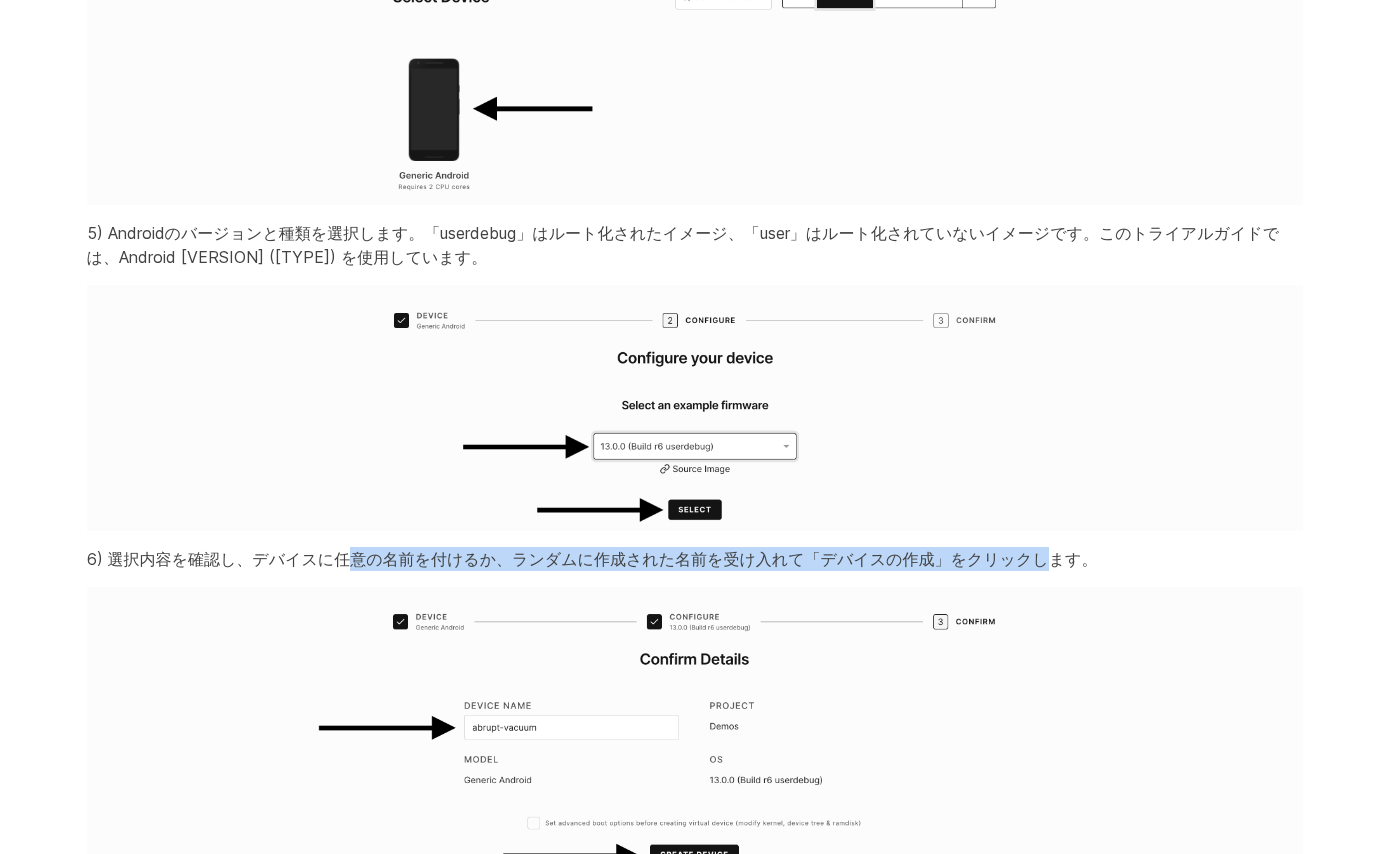 drag, startPoint x: 873, startPoint y: 435, endPoint x: 318, endPoint y: 433, distance: 555.0036 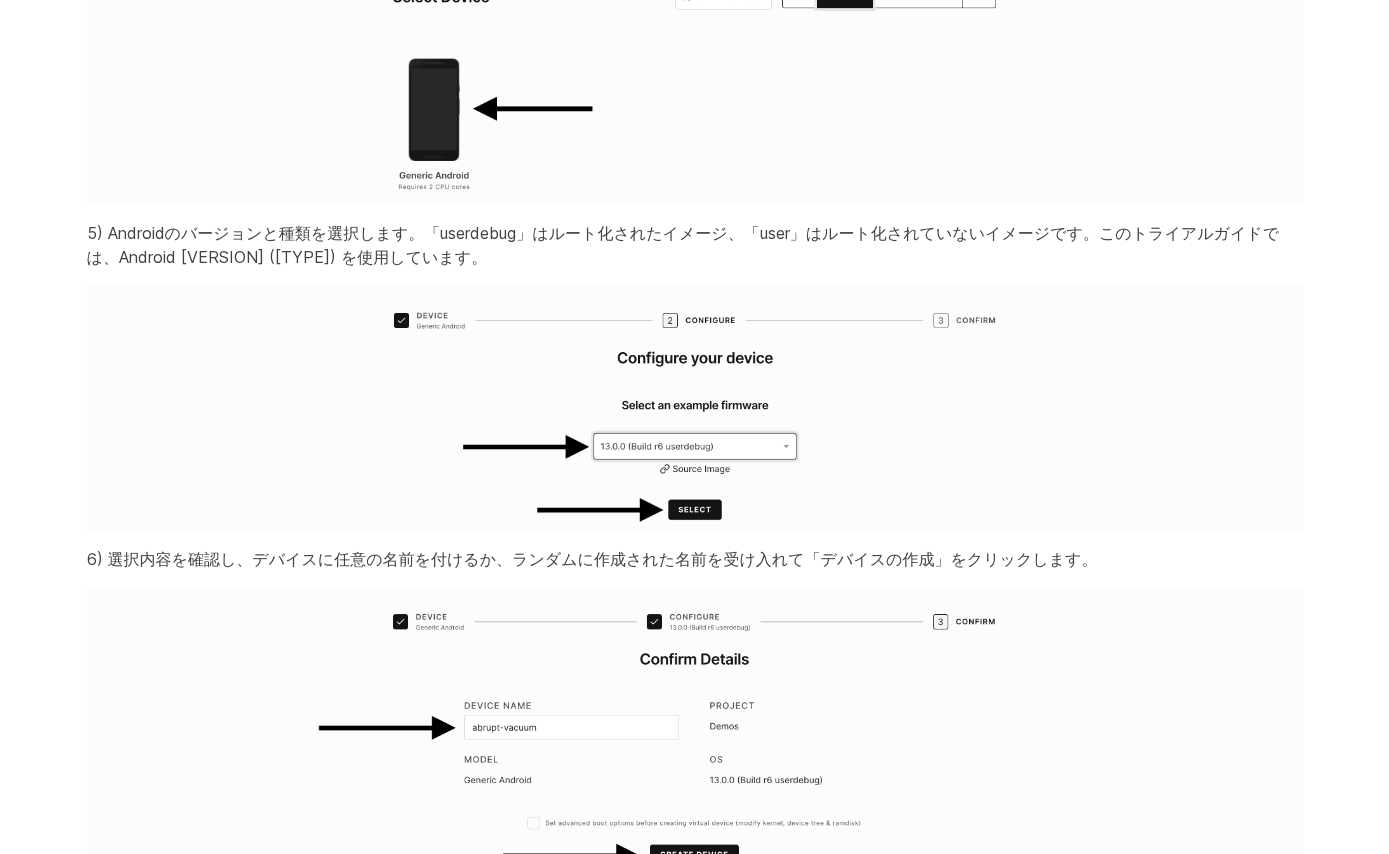 click on "6) 選択内容を確認し、デバイスに任意の名前を付けるか、ランダムに作成された名前を受け入れて「デバイスの作成」をクリックします。" at bounding box center (695, 559) 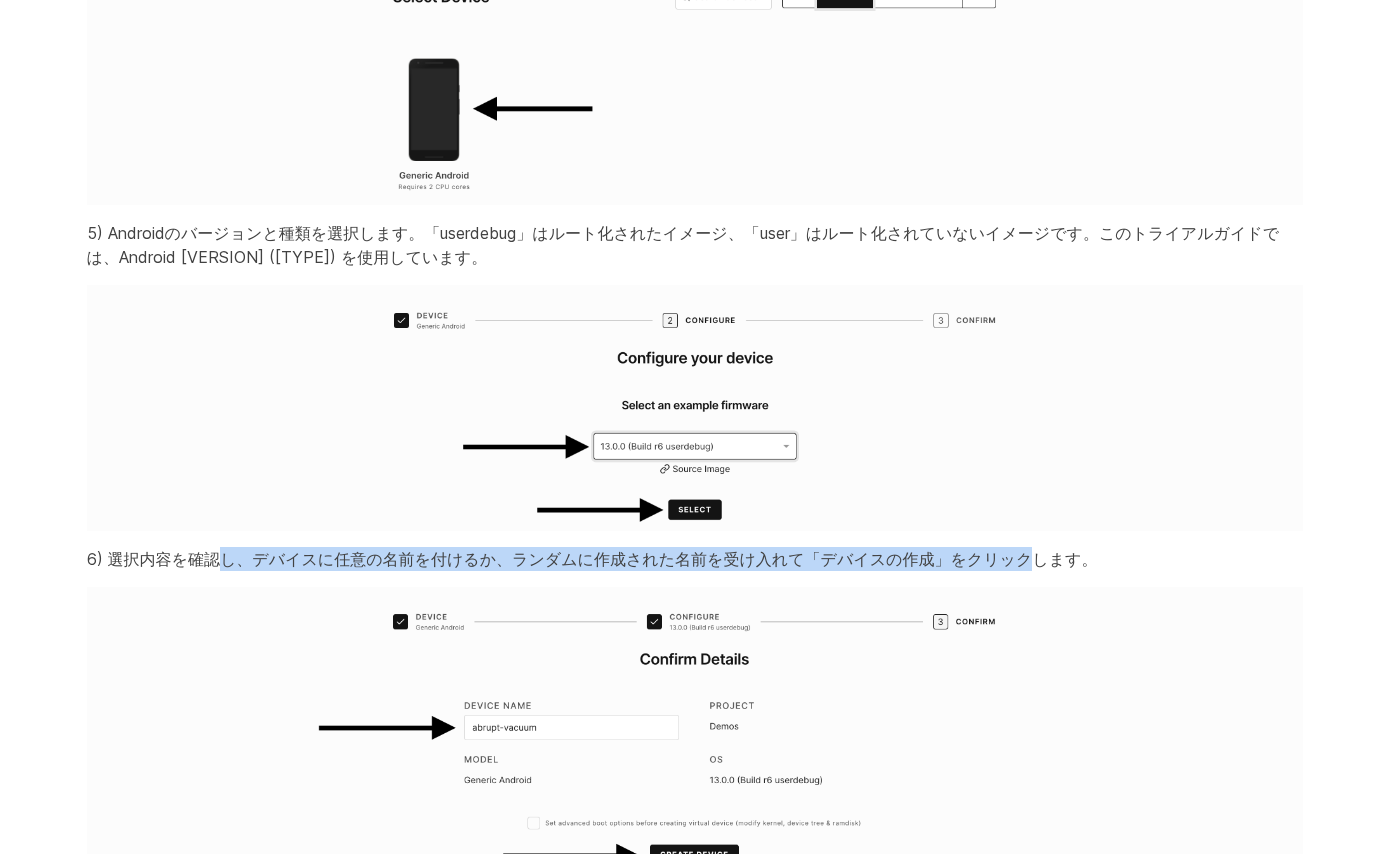 drag, startPoint x: 207, startPoint y: 424, endPoint x: 868, endPoint y: 412, distance: 661.1089 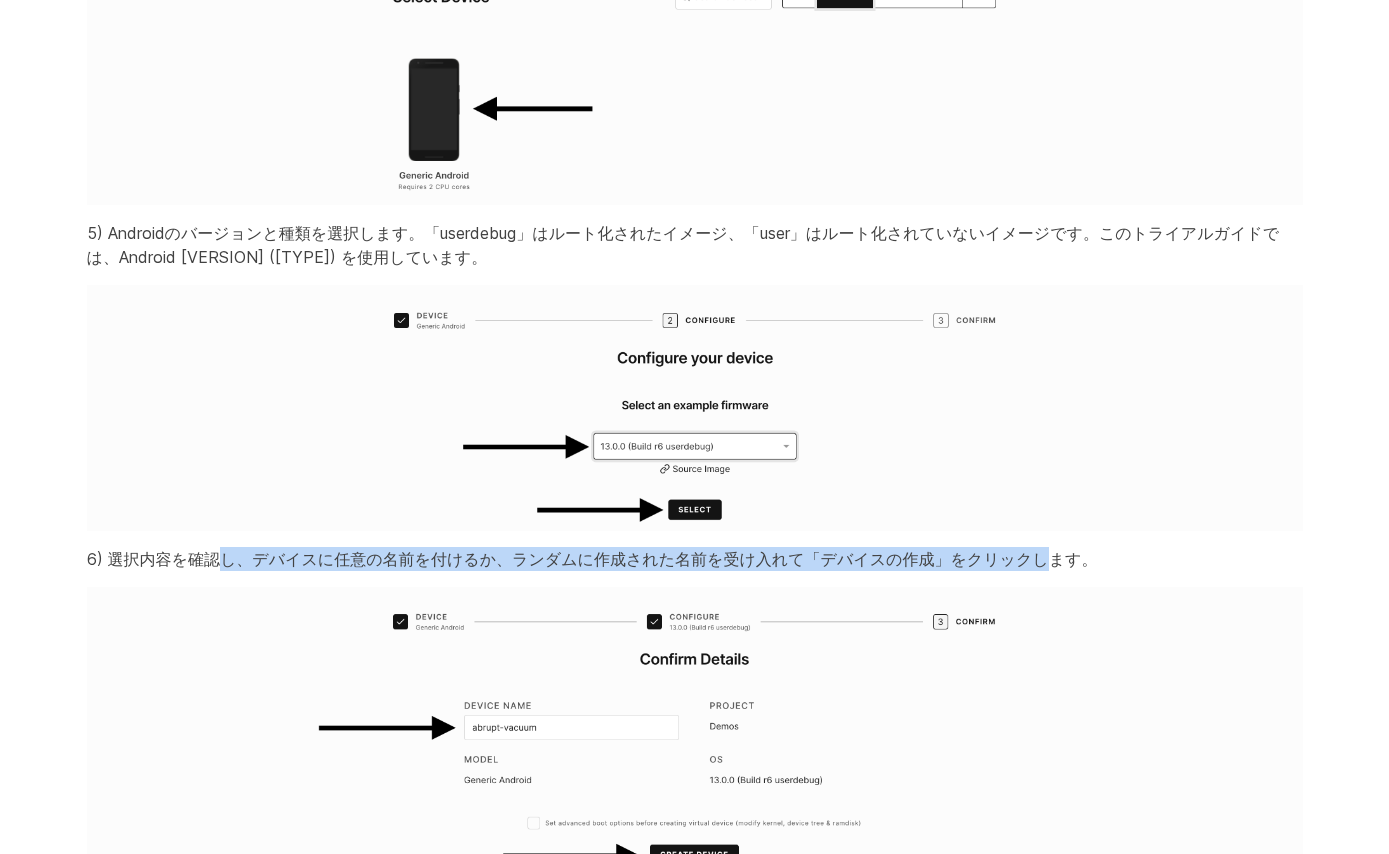 click on "ステップ1：最初の仮想Androidデバイスを作成する
既存のCorelliumアカウントをご利用いただくか、新しいトライアルをリクエストしてください。Corelliumにトライアルをリクエストすると、プラットフォームへのアクセス方法を説明したメールが複数回送信されます。
***重要***
トライアルには「デバイス時間」の 制限 があります。デバイスの電源がオン（または一時停止）になっている間も、デバイス時間タイマーが作動していることにご注意ください。トライアルを長時間（20～30分以上）中断する必要がある場合は、 デバイス時間を節約するために、仮想Androidの 電源をオフにしてください。
1) まず、試用版のセットアップ時に作成した資格情報を使用して Corellium プラットフォームにログインします。" at bounding box center [695, 2039] 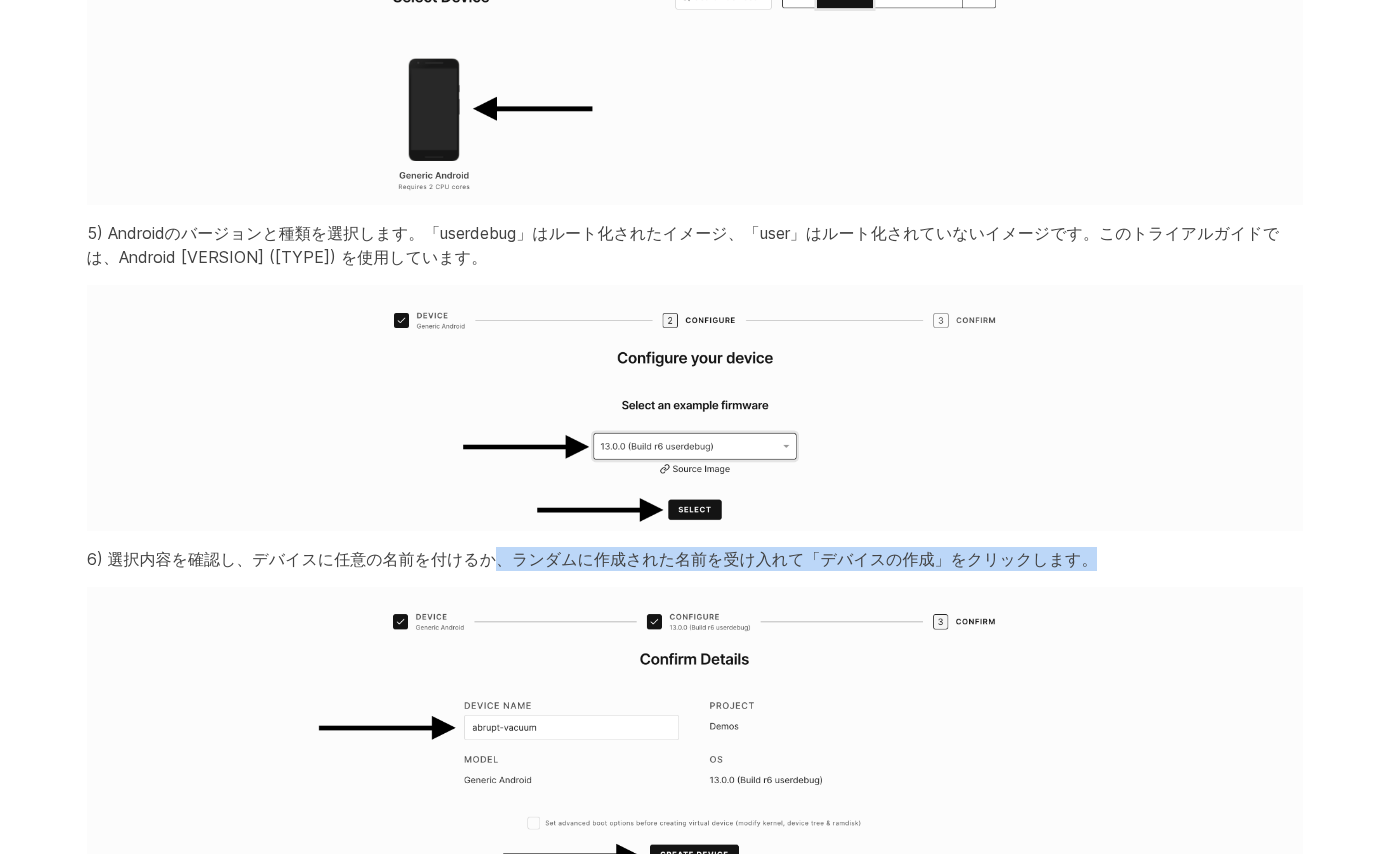 drag, startPoint x: 910, startPoint y: 426, endPoint x: 429, endPoint y: 433, distance: 481.05093 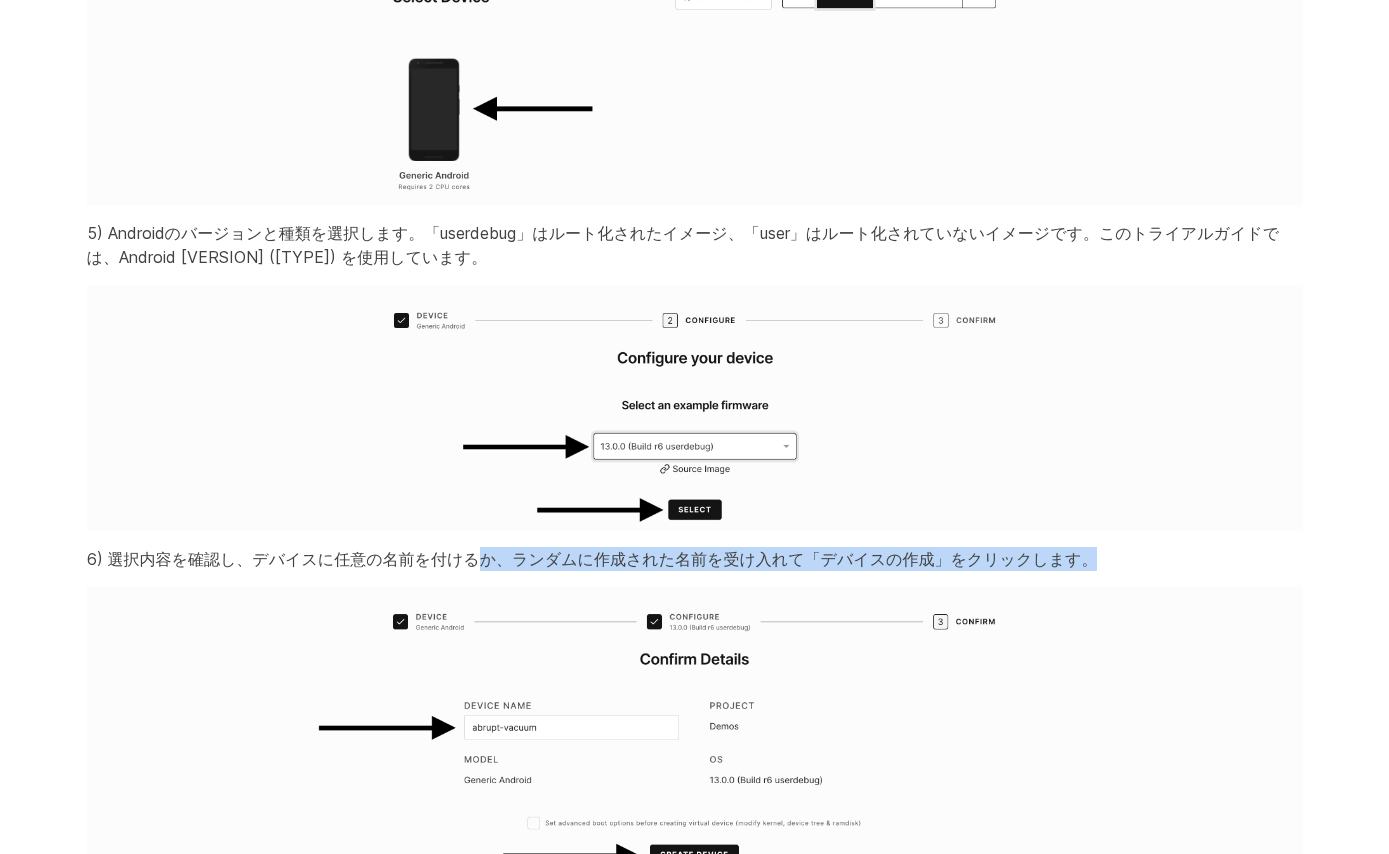 click on "6) 選択内容を確認し、デバイスに任意の名前を付けるか、ランダムに作成された名前を受け入れて「デバイスの作成」をクリックします。" at bounding box center (592, 559) 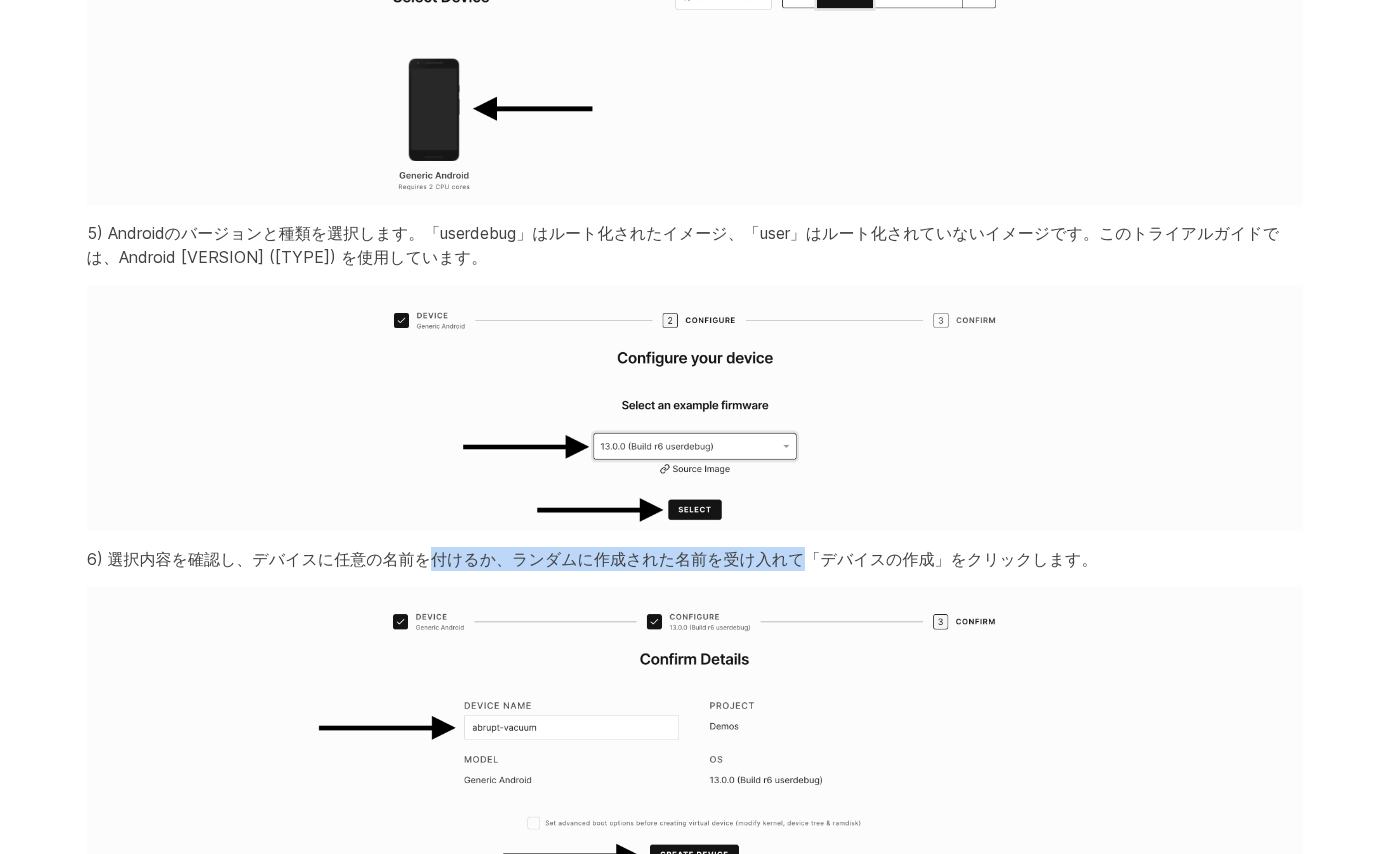drag, startPoint x: 388, startPoint y: 434, endPoint x: 701, endPoint y: 434, distance: 313 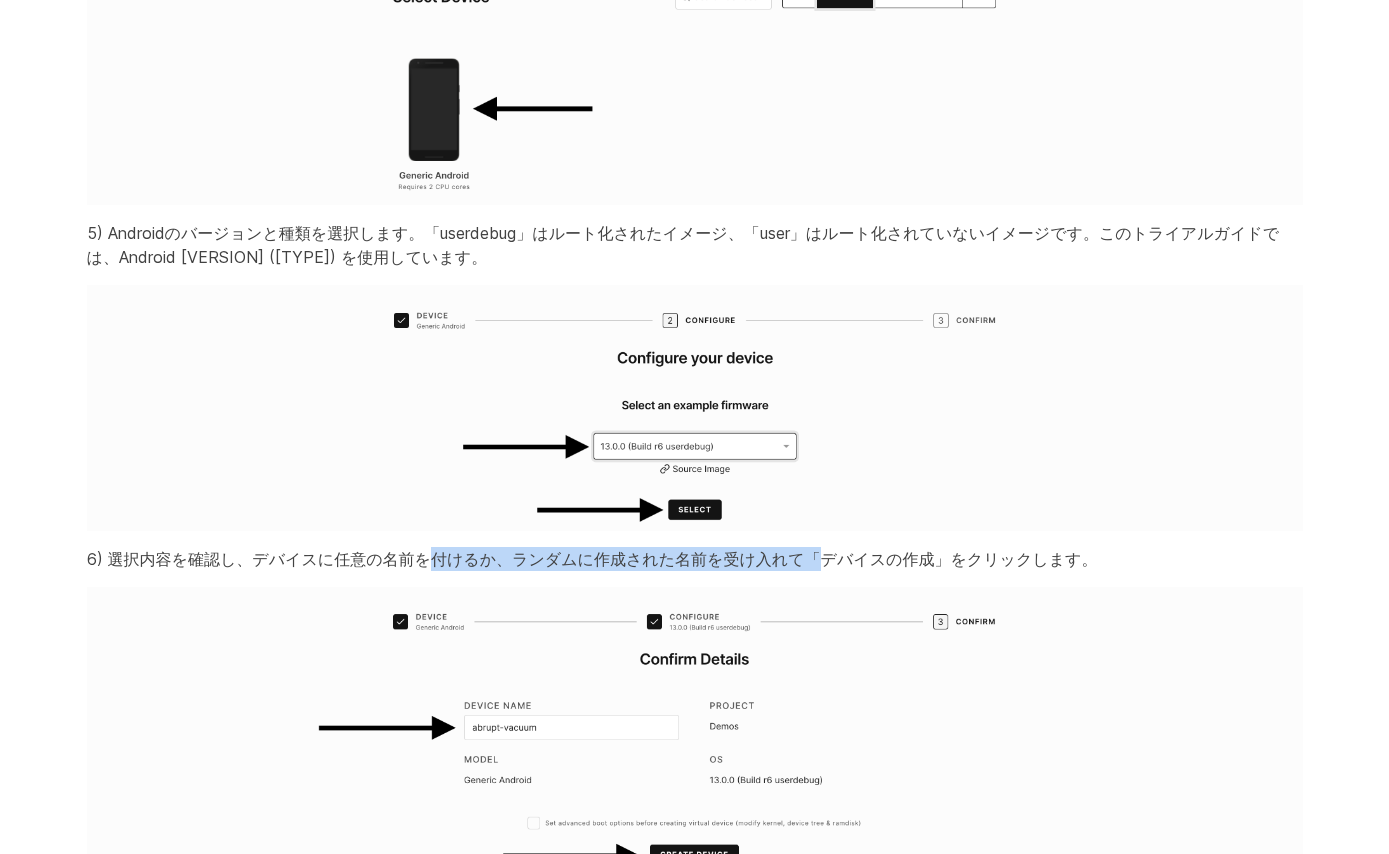 click on "6) 選択内容を確認し、デバイスに任意の名前を付けるか、ランダムに作成された名前を受け入れて「デバイスの作成」をクリックします。" at bounding box center [592, 559] 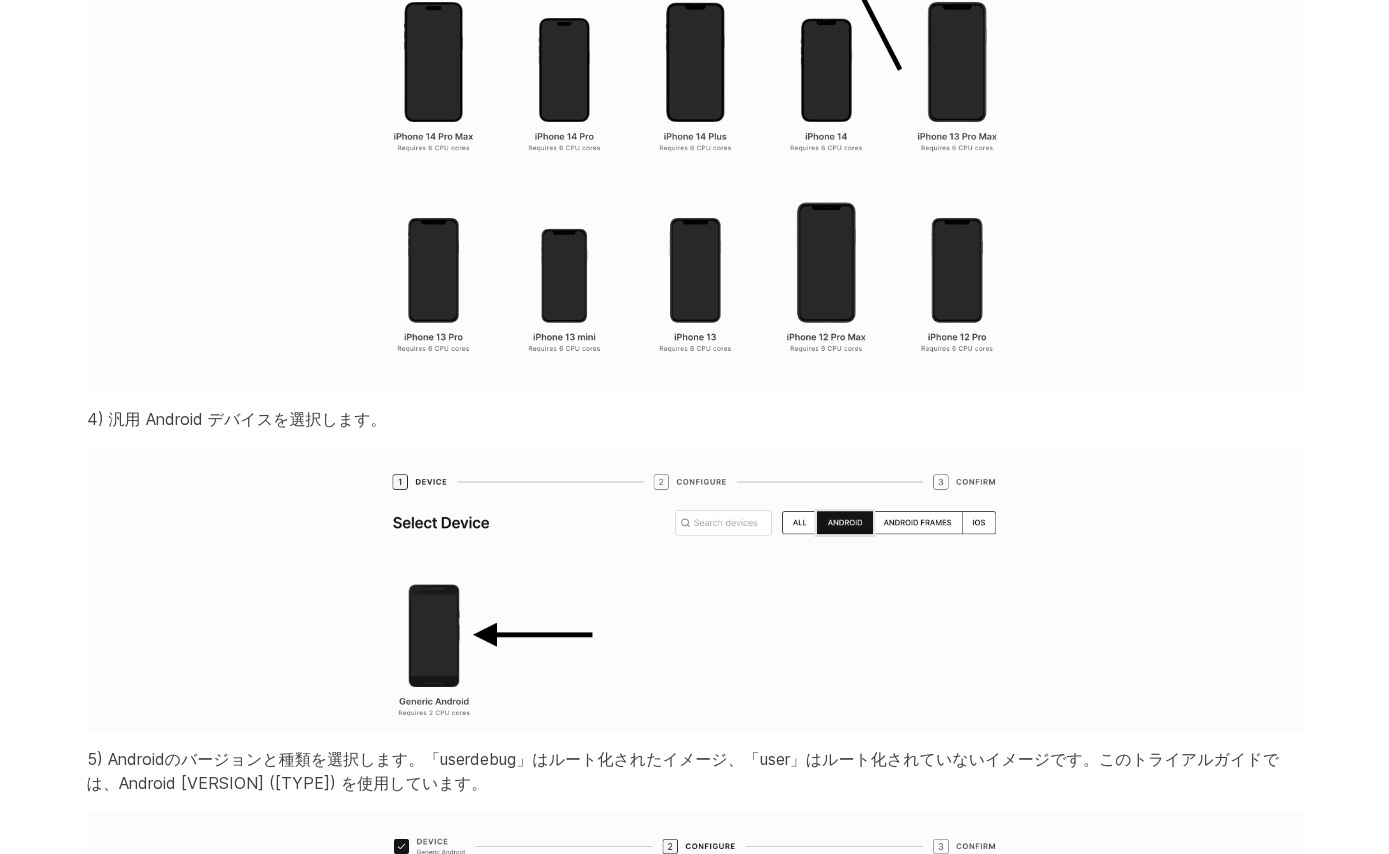 scroll, scrollTop: 3477, scrollLeft: 0, axis: vertical 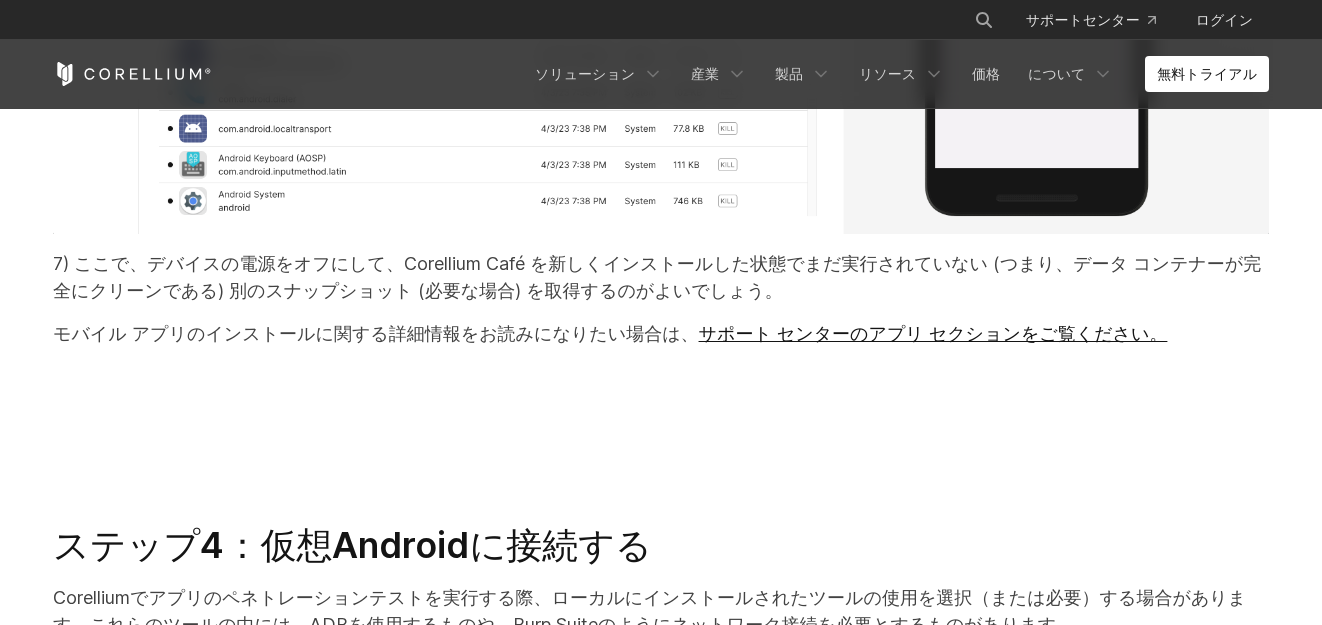 drag, startPoint x: 534, startPoint y: 342, endPoint x: 490, endPoint y: 338, distance: 44.181442 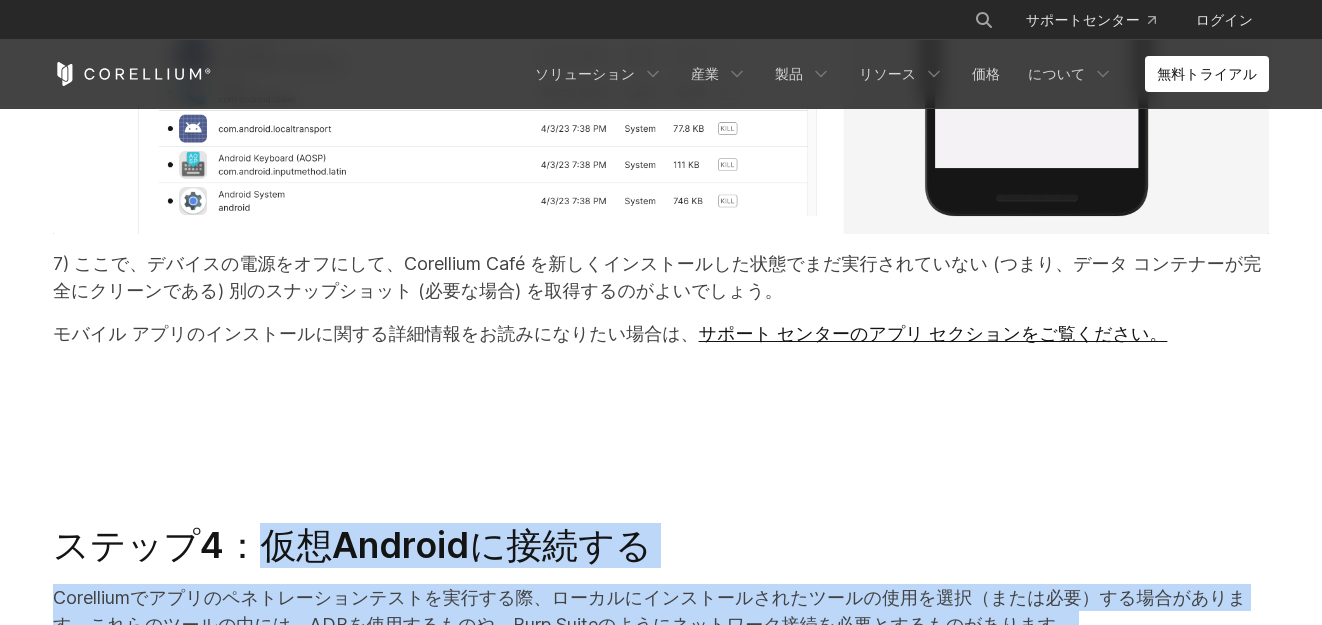 drag, startPoint x: 235, startPoint y: 336, endPoint x: 975, endPoint y: 454, distance: 749.34906 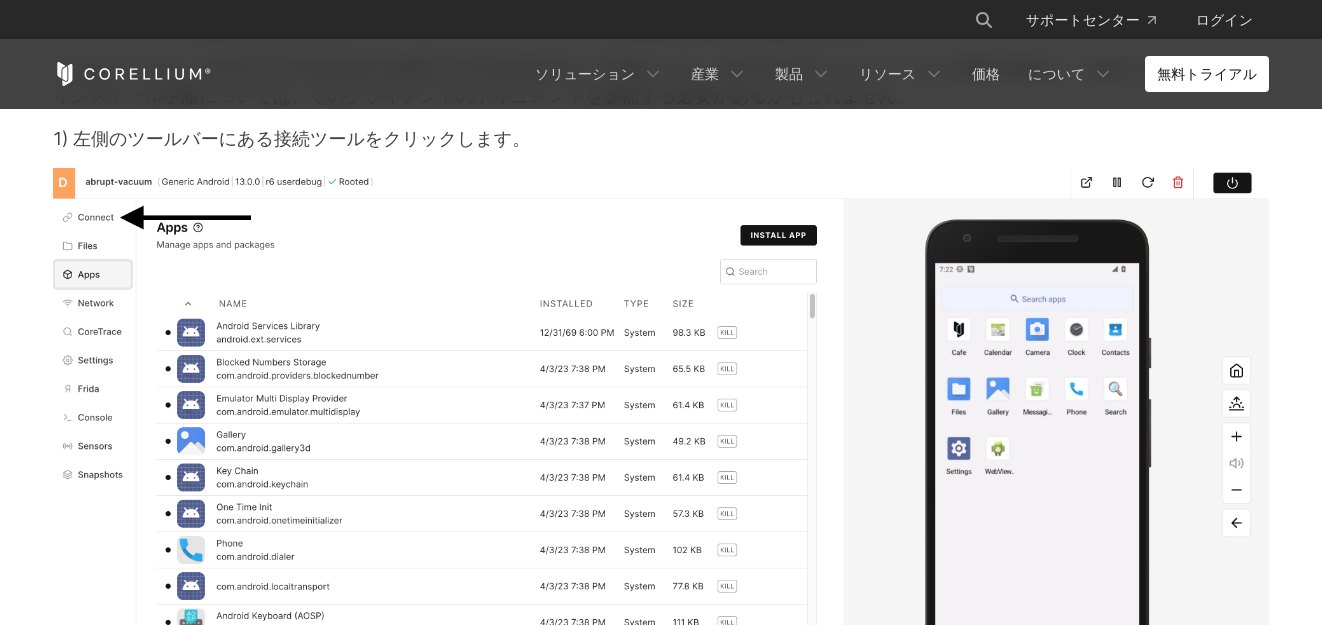 scroll, scrollTop: 15200, scrollLeft: 0, axis: vertical 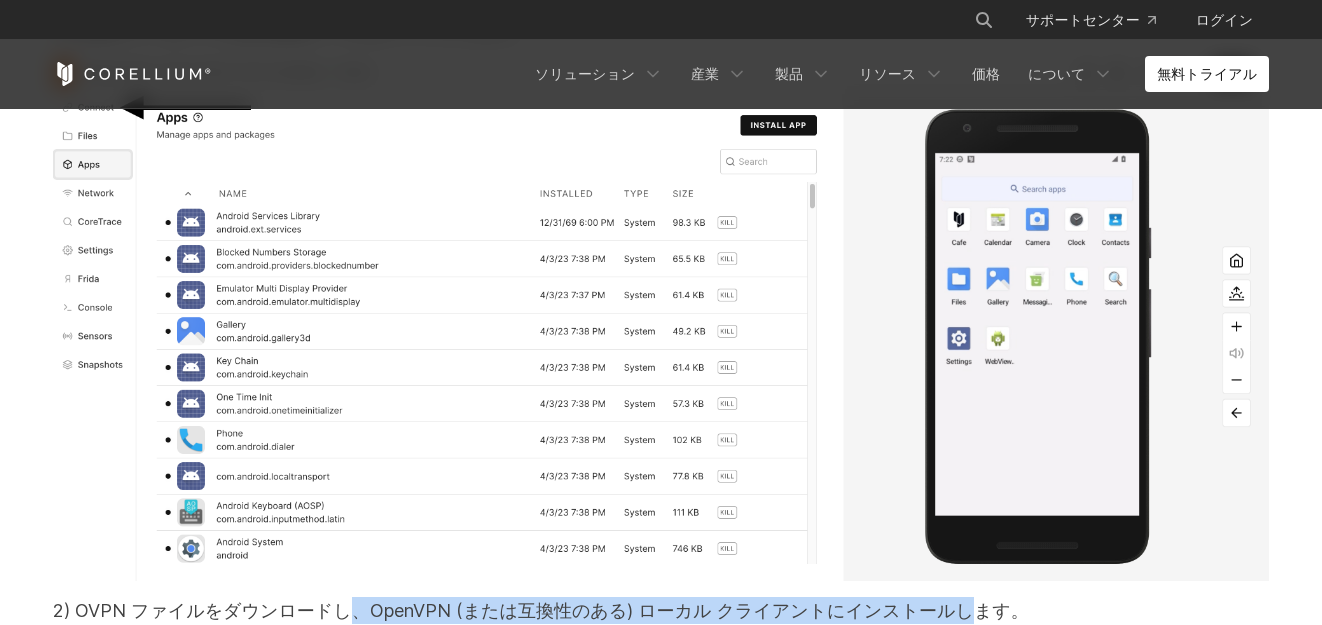 drag, startPoint x: 289, startPoint y: 370, endPoint x: 780, endPoint y: 372, distance: 491.00406 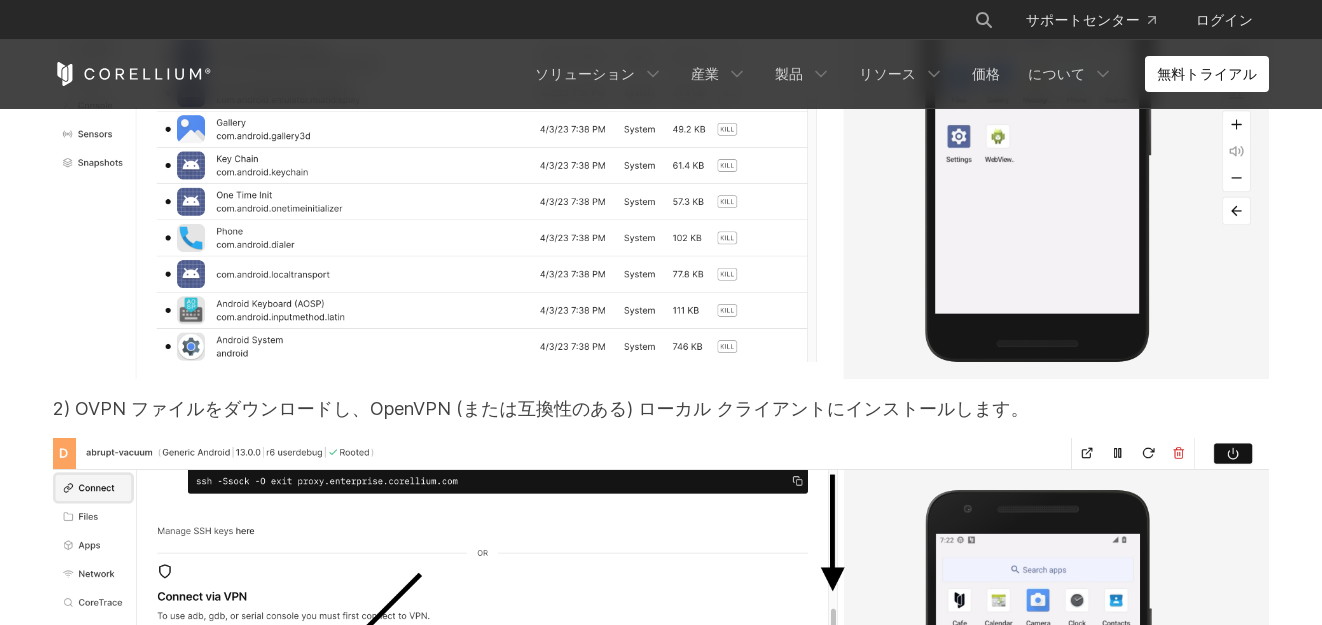 scroll, scrollTop: 15600, scrollLeft: 0, axis: vertical 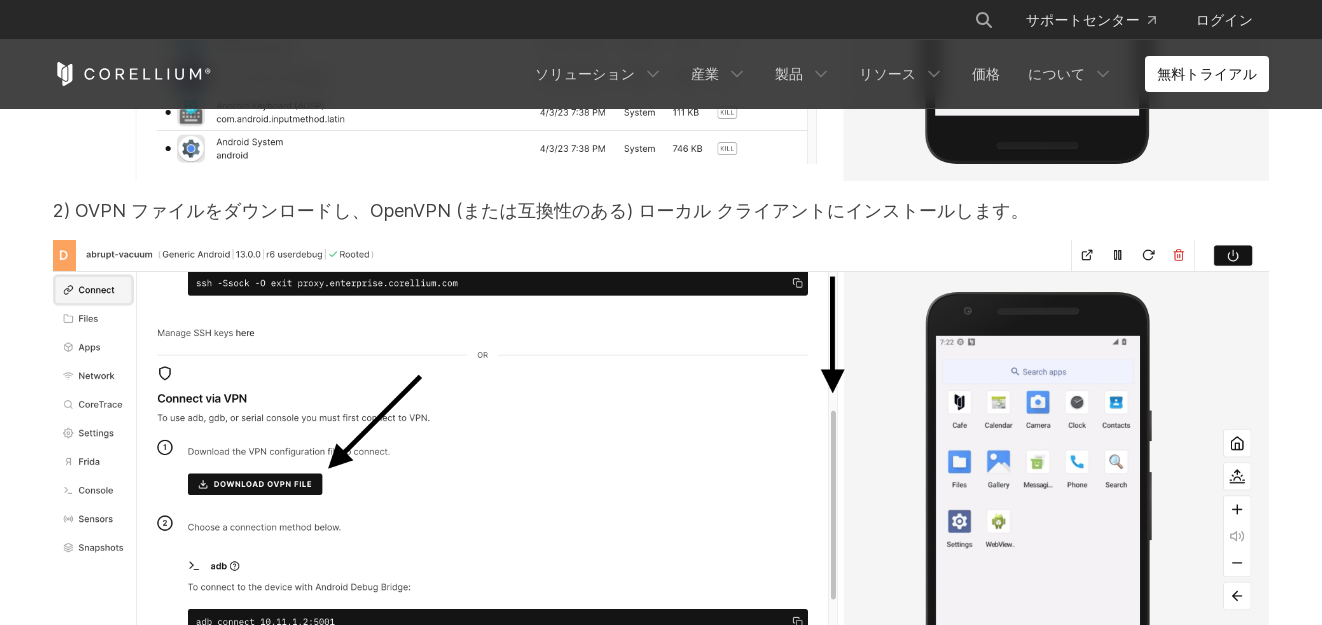 drag, startPoint x: 425, startPoint y: 548, endPoint x: 641, endPoint y: 547, distance: 216.00232 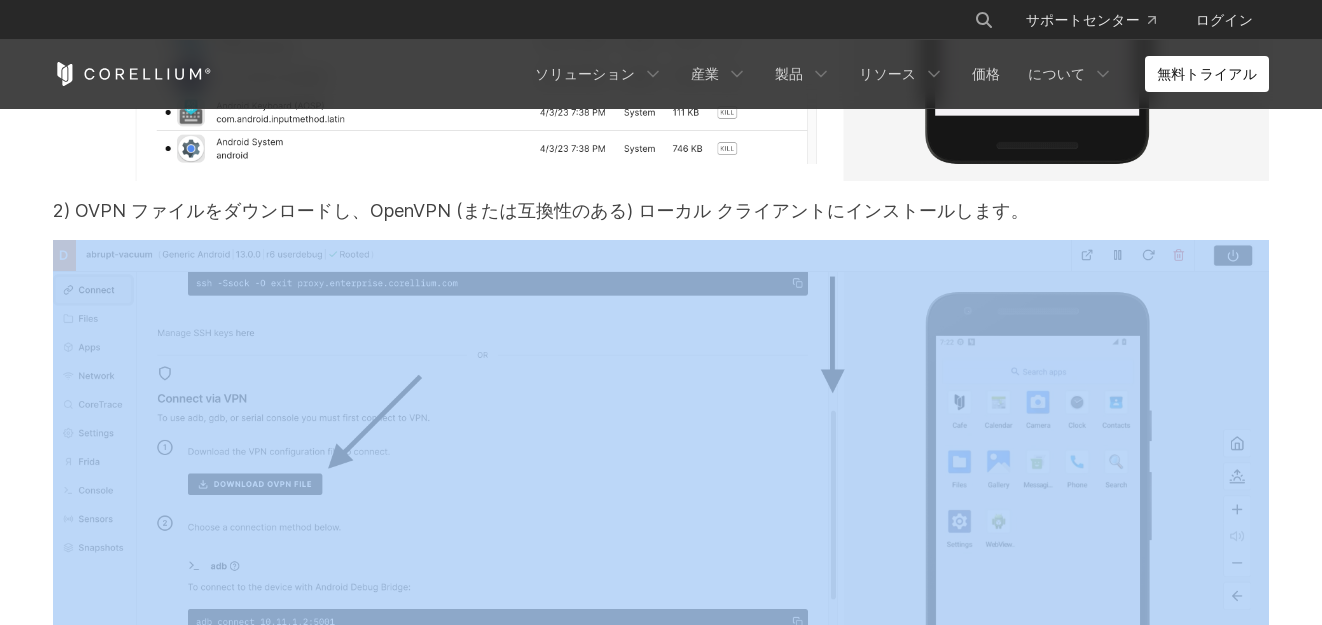 drag, startPoint x: 579, startPoint y: 542, endPoint x: 126, endPoint y: 514, distance: 453.86453 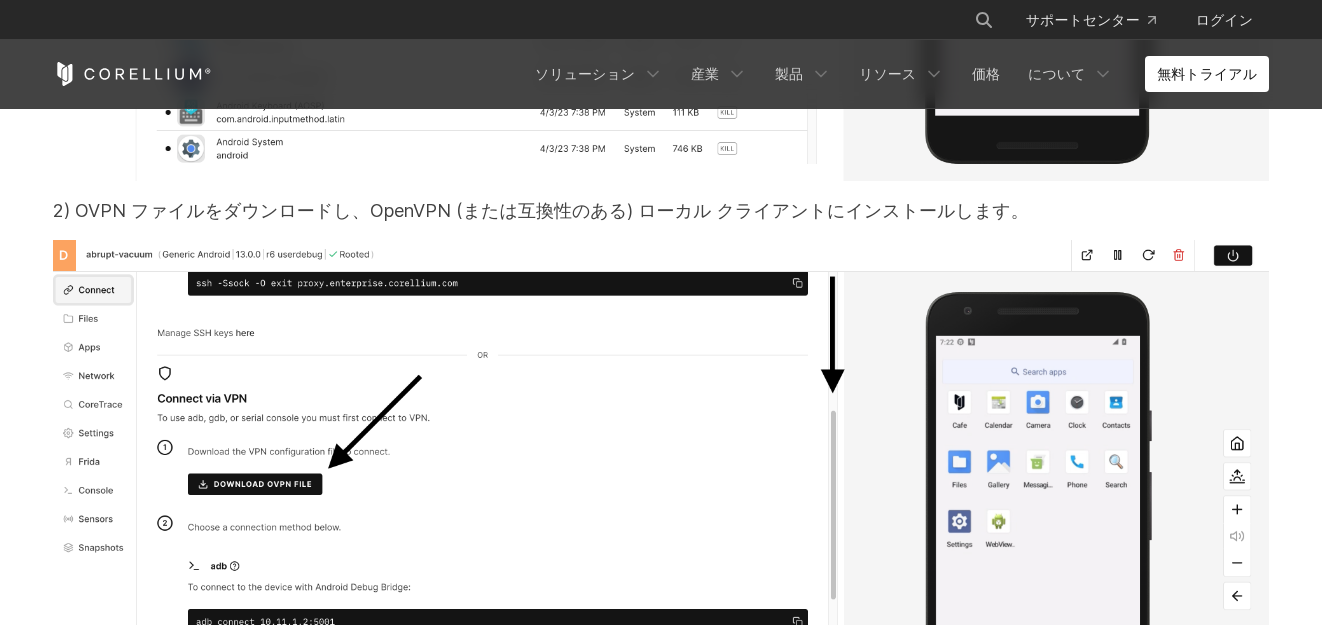 drag, startPoint x: 738, startPoint y: 544, endPoint x: 1139, endPoint y: 546, distance: 401.00497 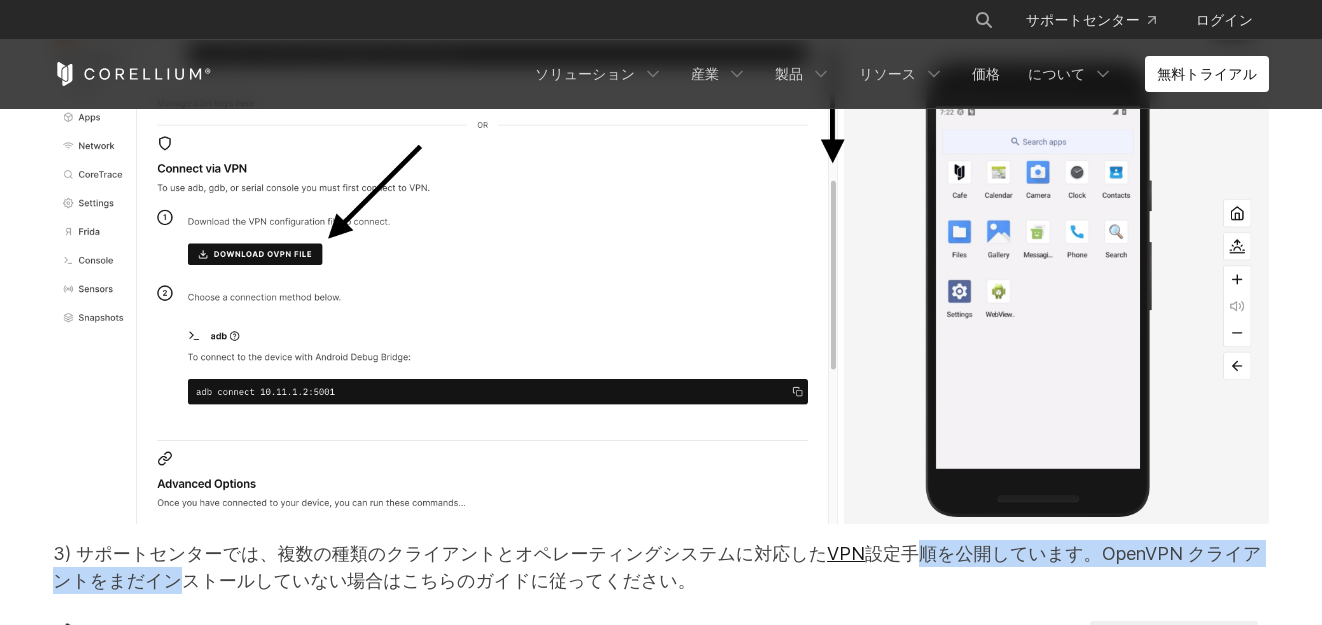 scroll, scrollTop: 15800, scrollLeft: 0, axis: vertical 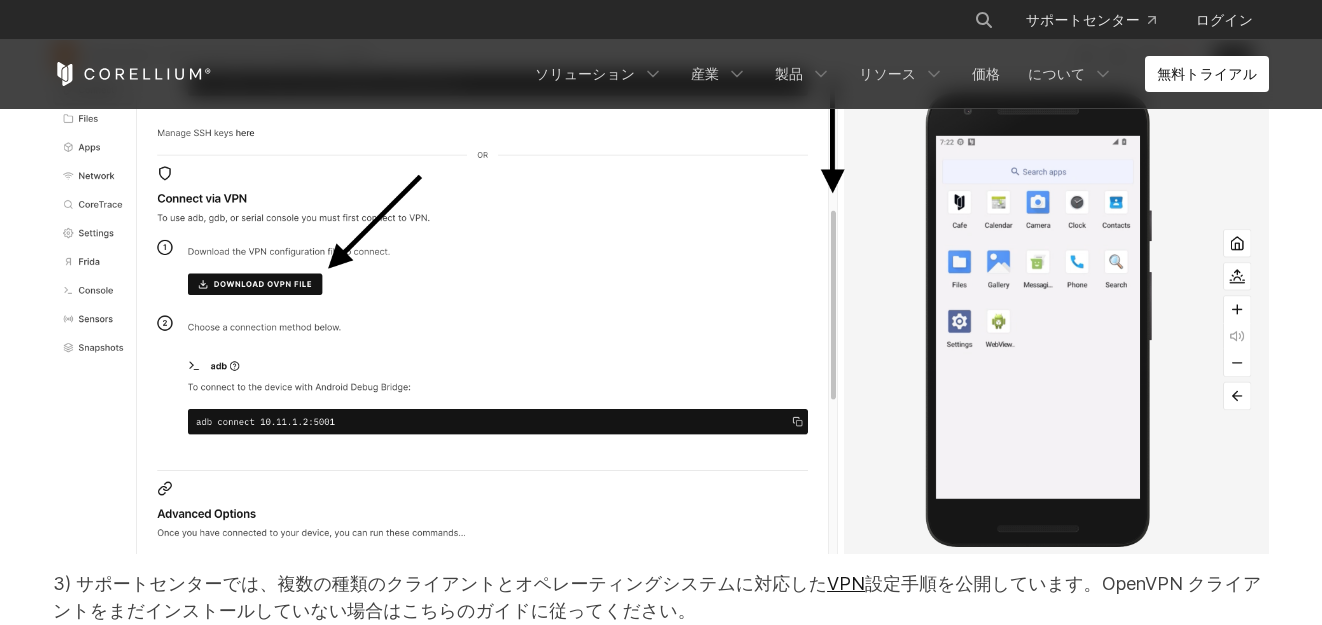 click on "ステップ4：仮想Androidに接続する
Corelliumでアプリのペネトレーションテストを実行する際、ローカルにインストールされたツールの使用を選択（または必要）する場合があります。これらのツールの中には、ADBを使用するものや、Burp Suiteのようにネットワーク接続を必要とするものがあります。
Corelliumのお客様で、オンプレミスアプライアンスをご利用の場合は、このセクションをスキップしてください。このセクションは、Corelliumクラウドソリューションをご利用のお客様またはトライアルユーザーにのみ適用されます。
Corelliumは、ネットワーク経由で仮想デバイスに接続する機能を提供します。仮想Androidデバイスがローカルコンピューターと通信するには、VPNに接続する必要があります。
VPN" at bounding box center (661, 1018) 